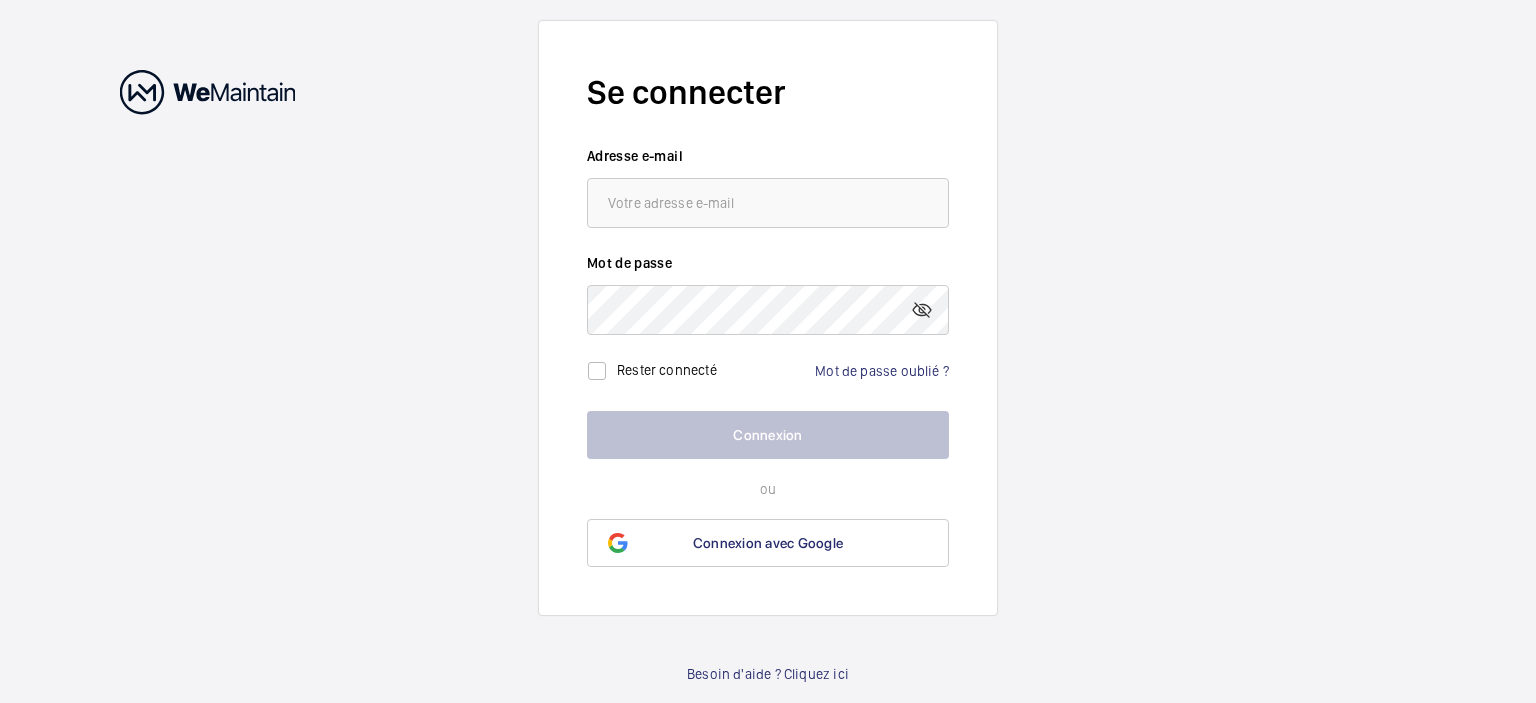 scroll, scrollTop: 0, scrollLeft: 0, axis: both 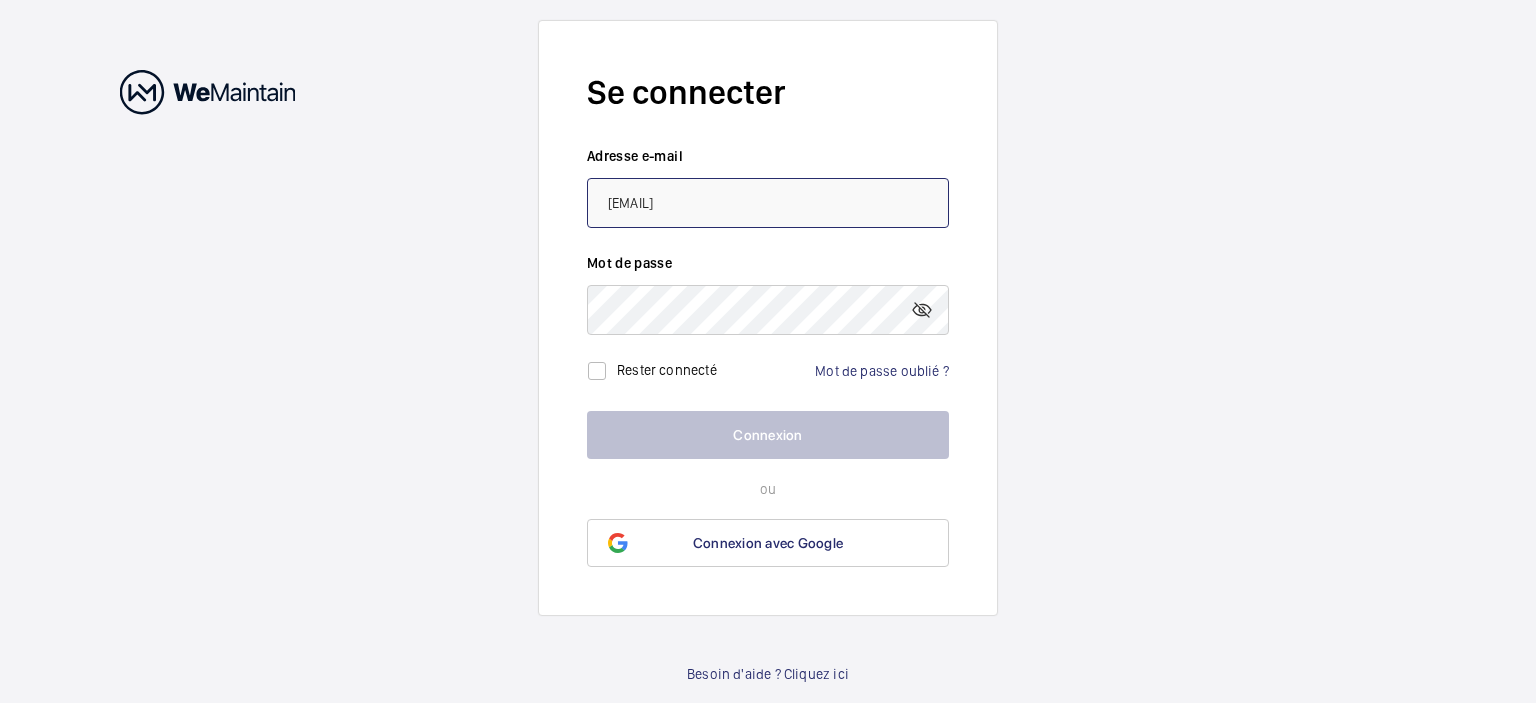 type on "[EMAIL]" 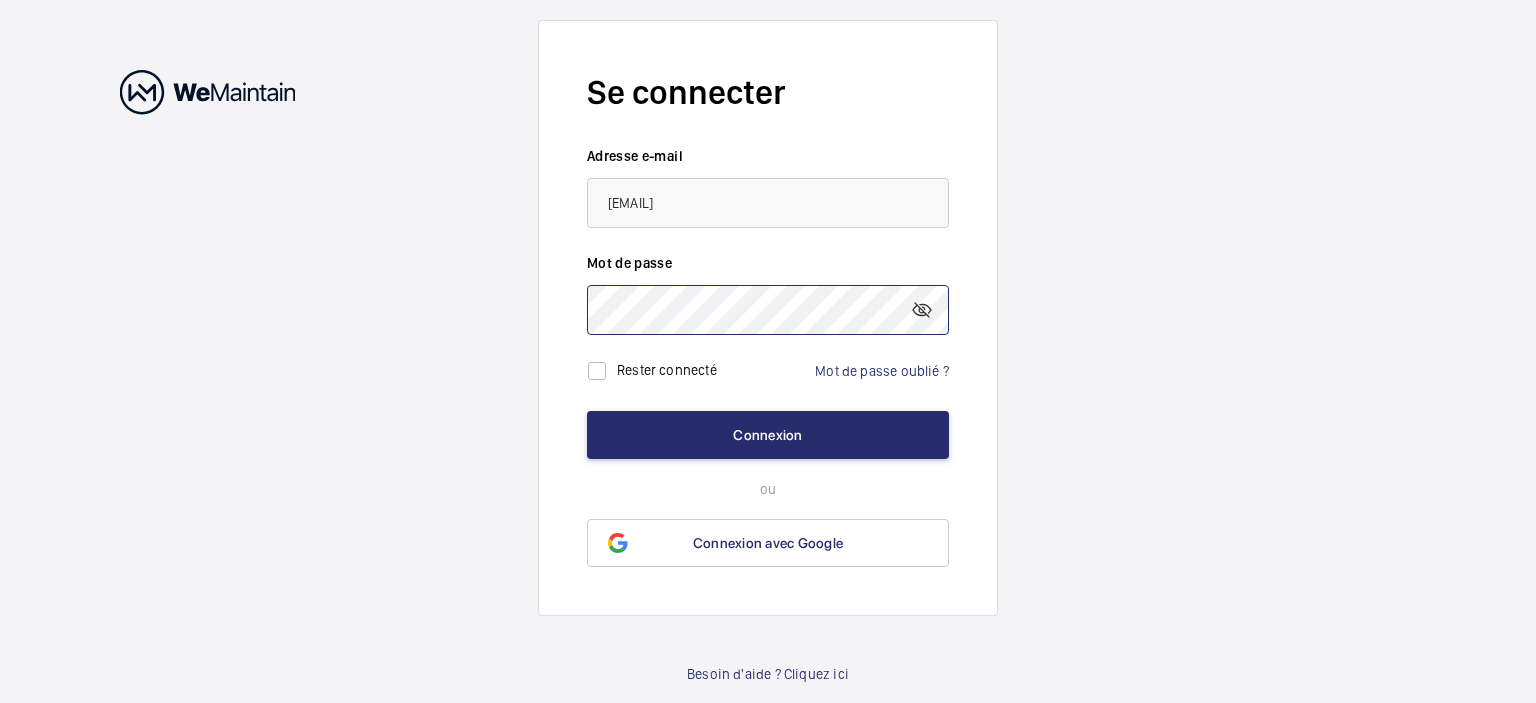 click on "Connexion" 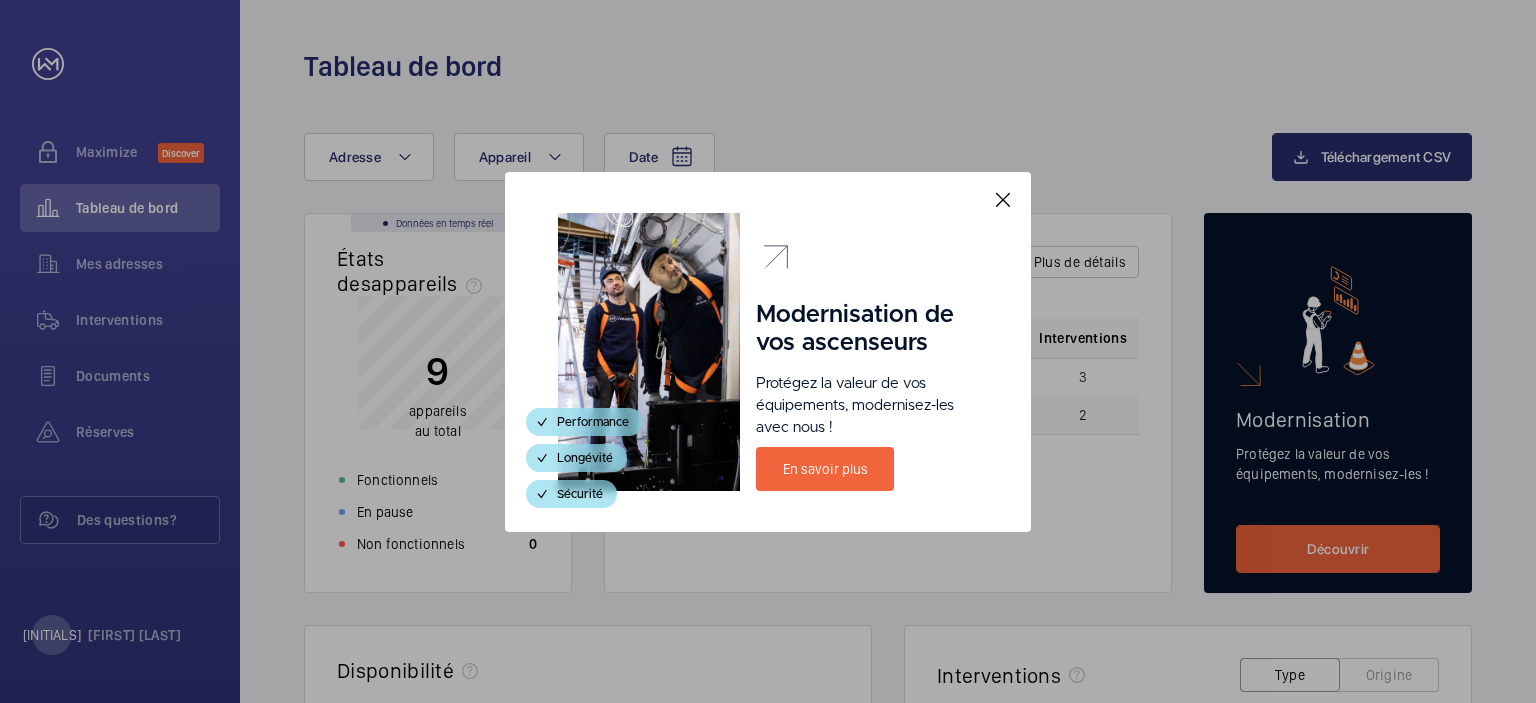 click at bounding box center (1003, 200) 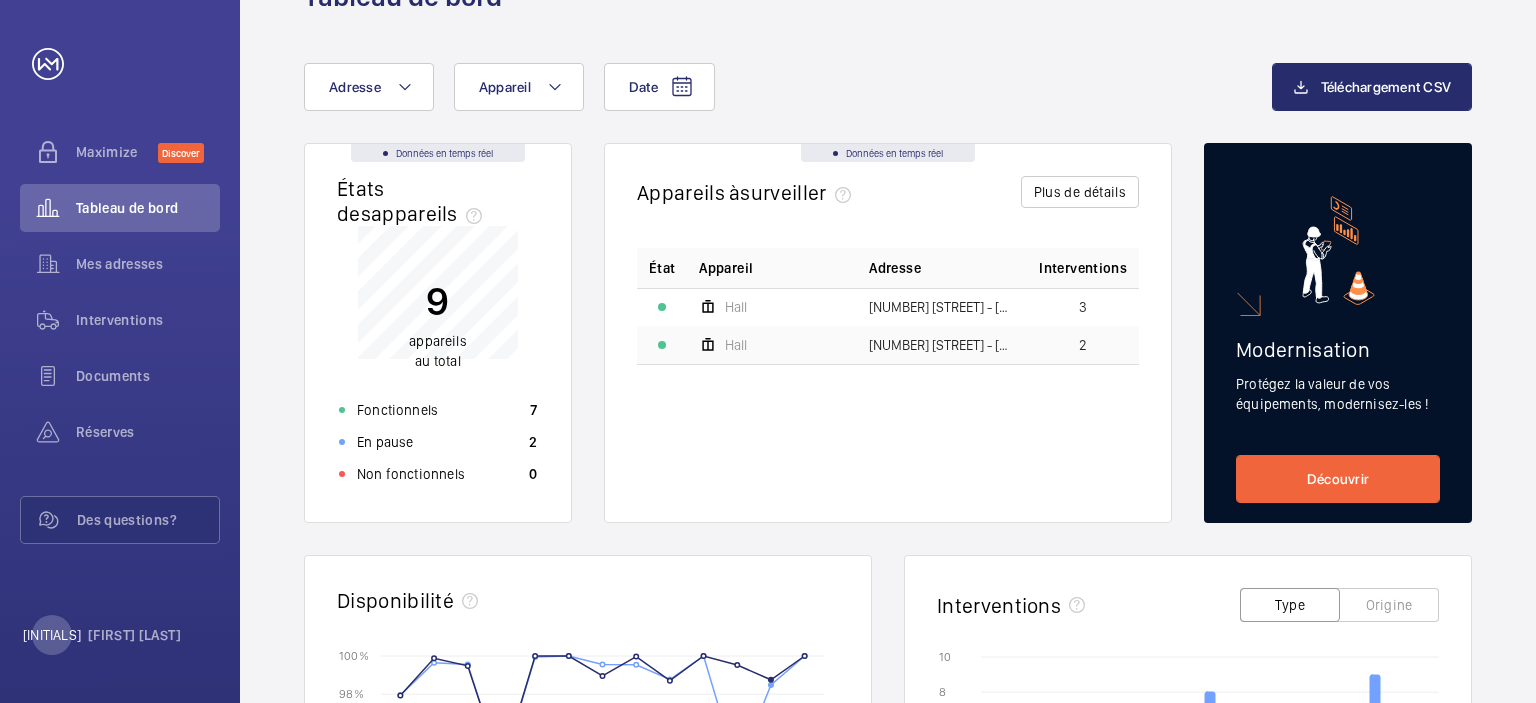 scroll, scrollTop: 0, scrollLeft: 0, axis: both 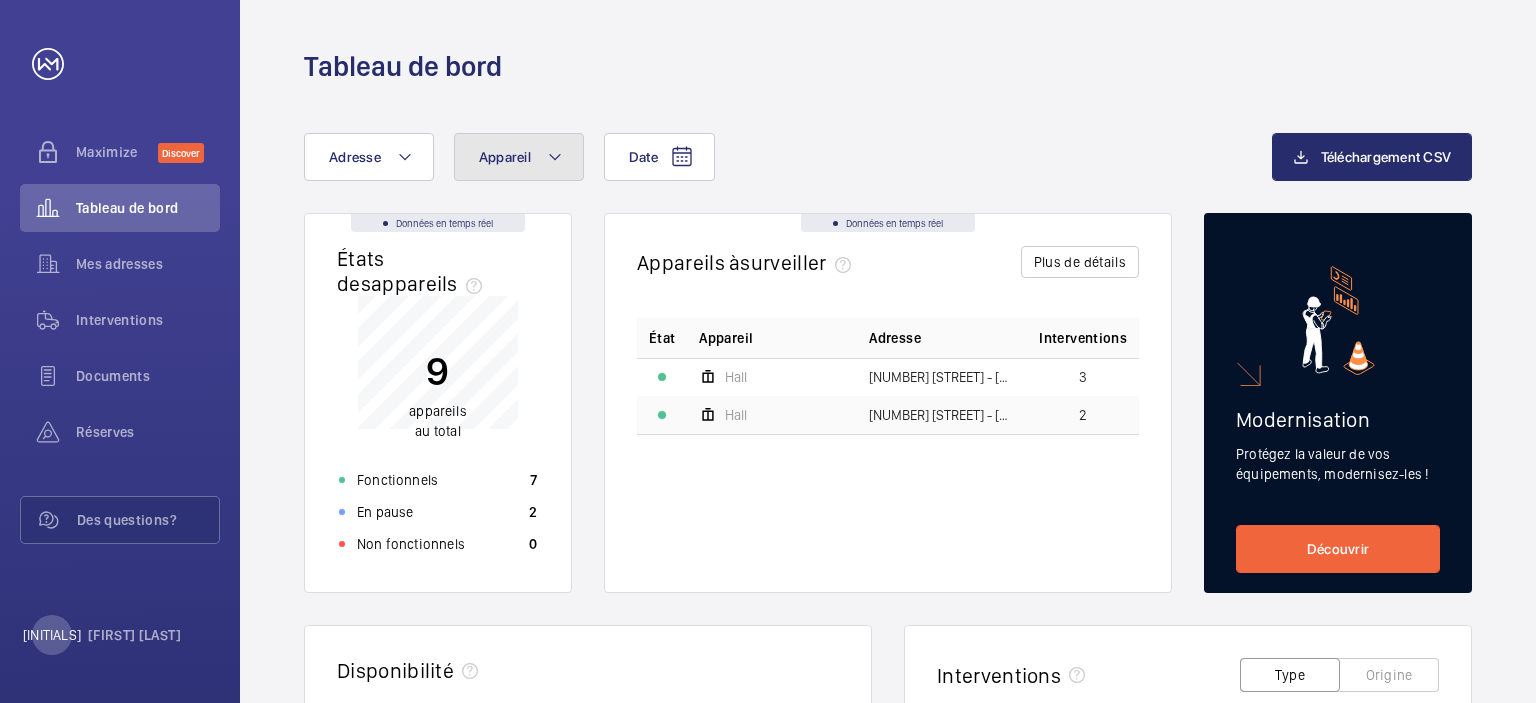 click on "Appareil" 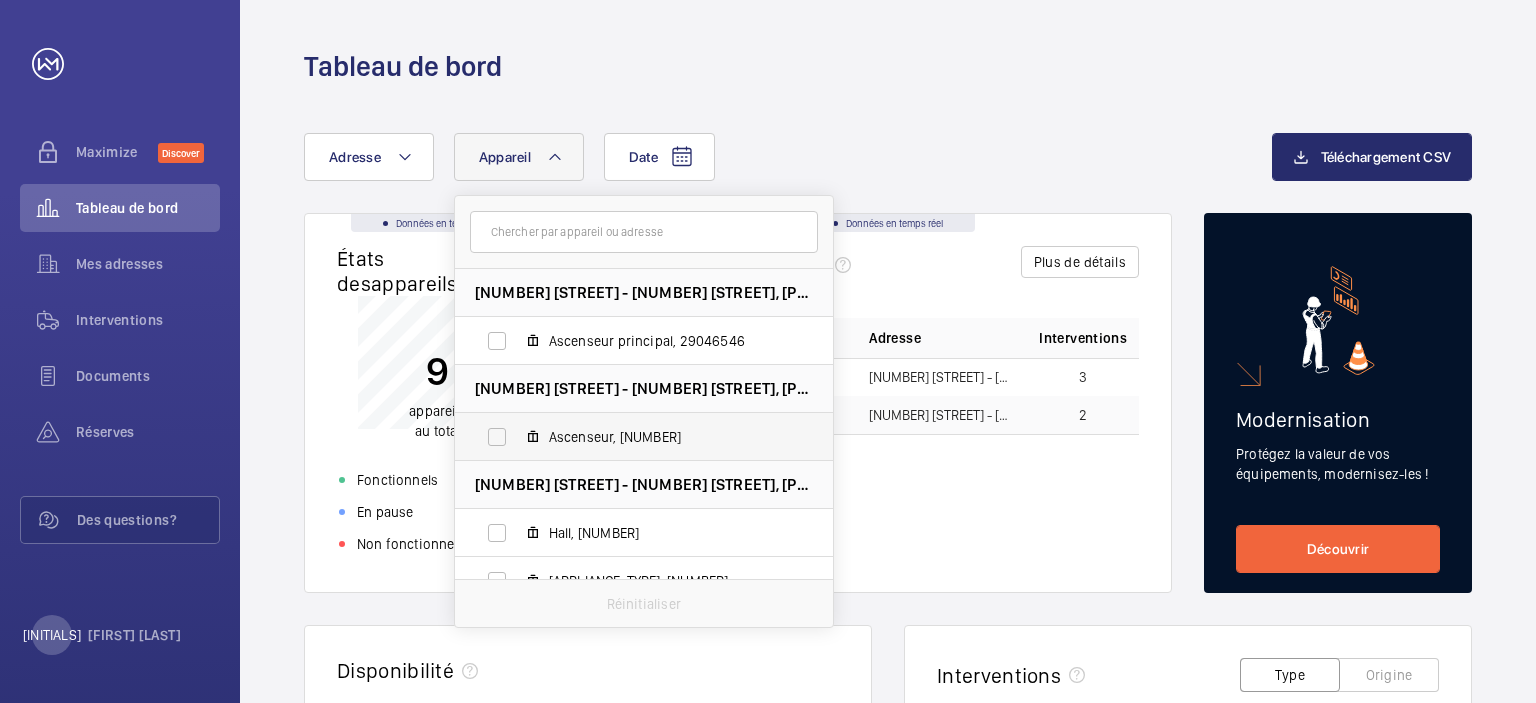click on "Ascenseur, [NUMBER]" at bounding box center (628, 437) 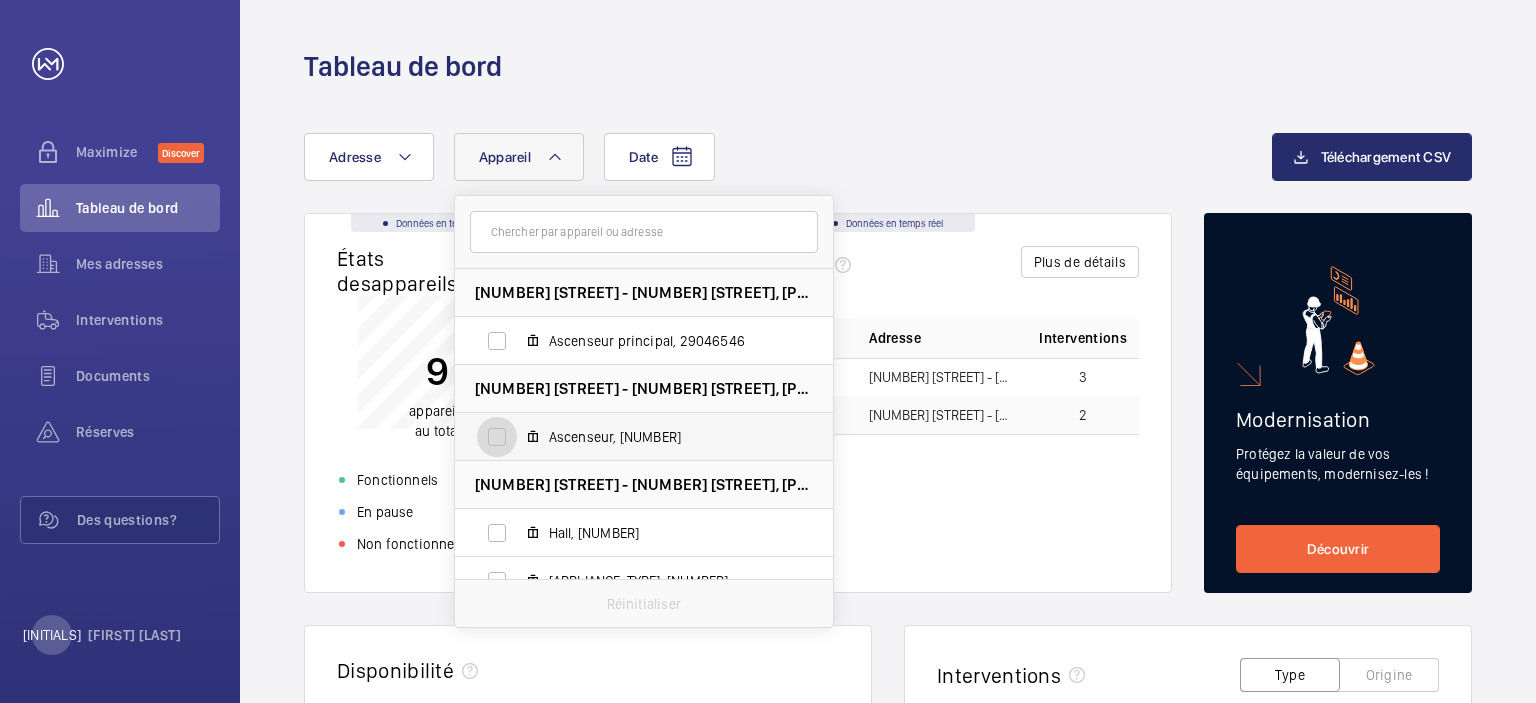 click on "Ascenseur, [NUMBER]" at bounding box center (497, 437) 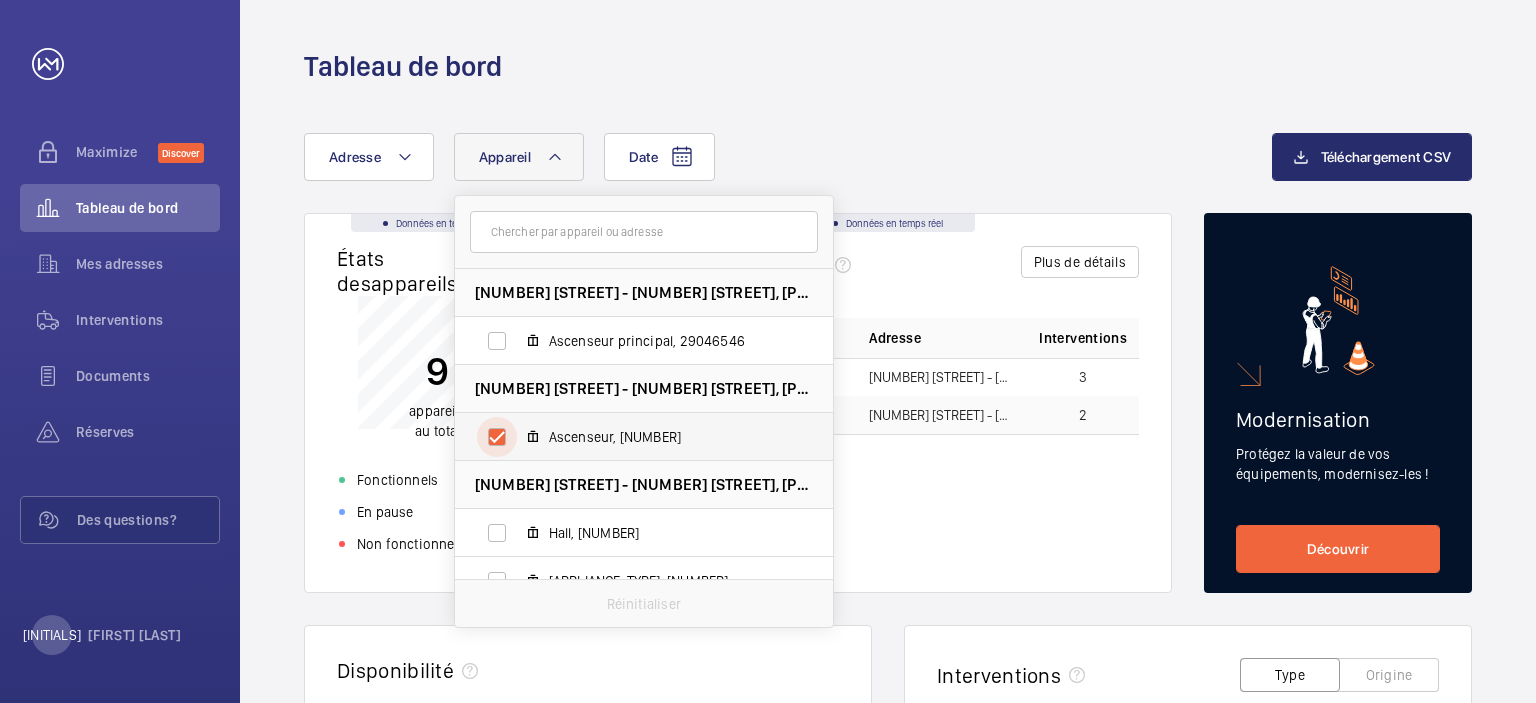 checkbox on "true" 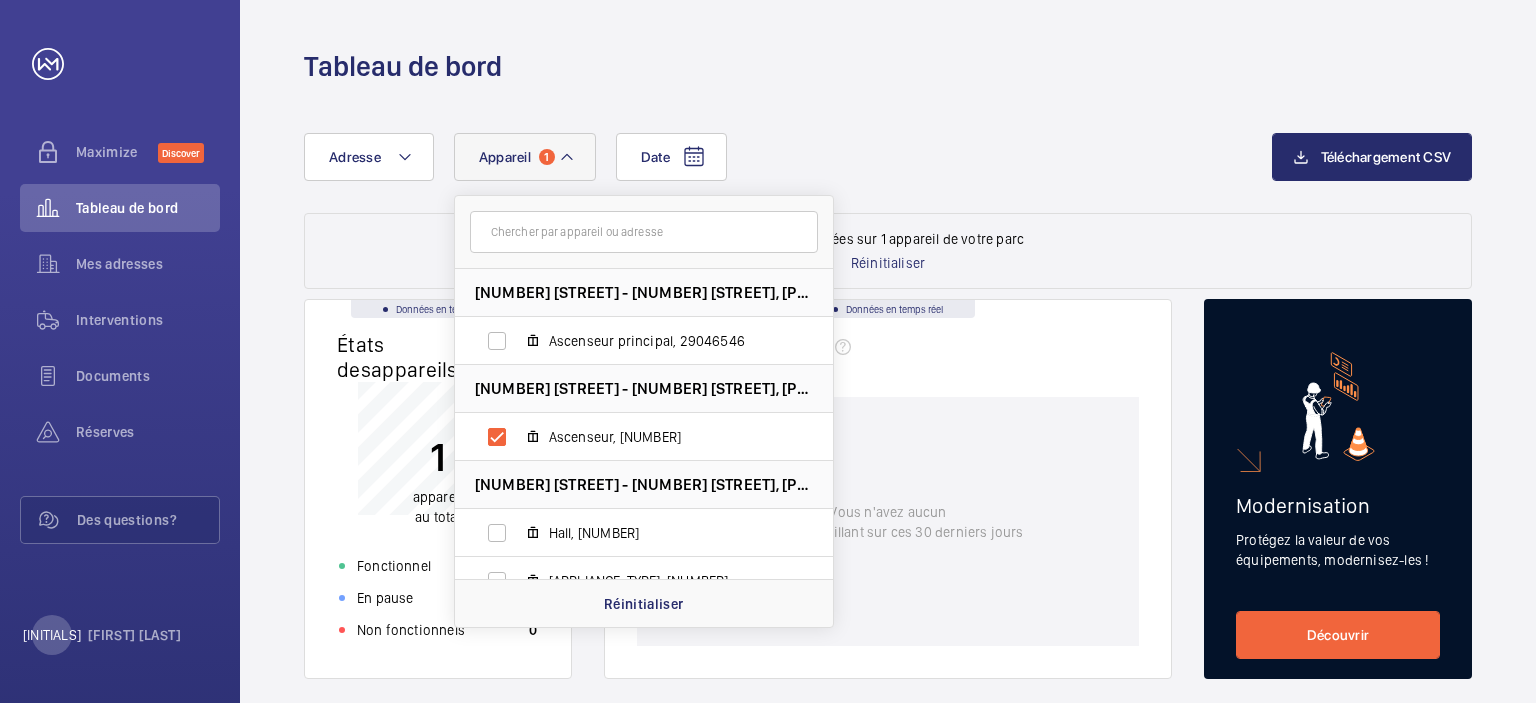 click on "Date Adresse  Appareil 1 [NUMBER] [STREET] - [NUMBER] [STREET], [POSTAL_CODE] [CITY], [POSTAL_CODE] [CITY] Ascenseur principal, [NUMBER] [NUMBER] Avenue des Champs-Élysées - [NUMBER] Avenue des Champs-Élysées, [POSTAL_CODE] [CITY], [POSTAL_CODE] [CITY] Ascenseur, [NUMBER] [NUMBER] [STREET] - [NUMBER] [STREET], [POSTAL_CODE] [CITY] Hall, [NUMBER] [NUMBER] [STREET] - [NUMBER] [STREET], [POSTAL_CODE] [CITY] Monte poubelle, [NUMBER] [NUMBER] Service, [NUMBER] Hall, [NUMBER] [NUMBER] Avenue des Champs Elysées - [NUMBER] Avenue des Champs Elysées, [POSTAL_CODE] [CITY] Fond 155, [NUMBER] PRINCIPAL [NUMBER], [NUMBER]  Réinitialiser" 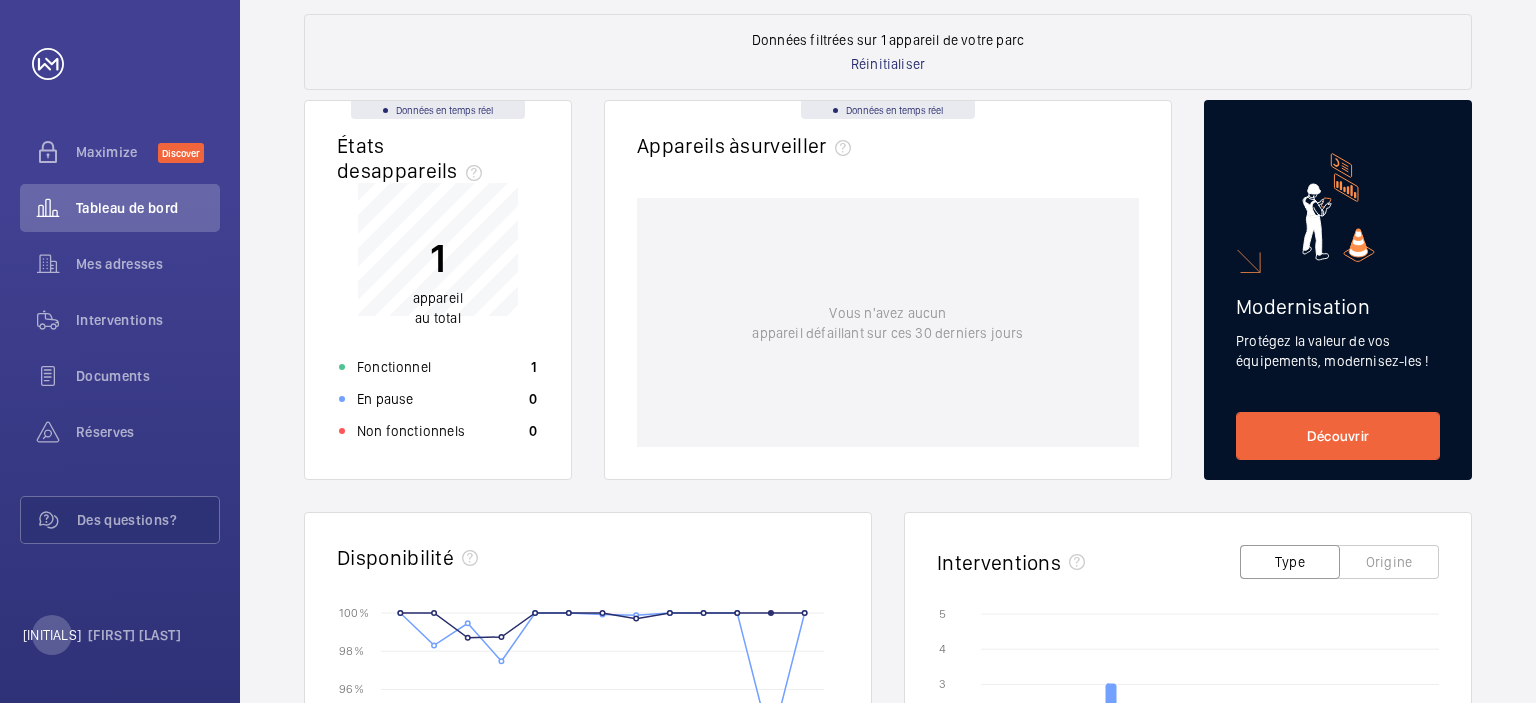 scroll, scrollTop: 47, scrollLeft: 0, axis: vertical 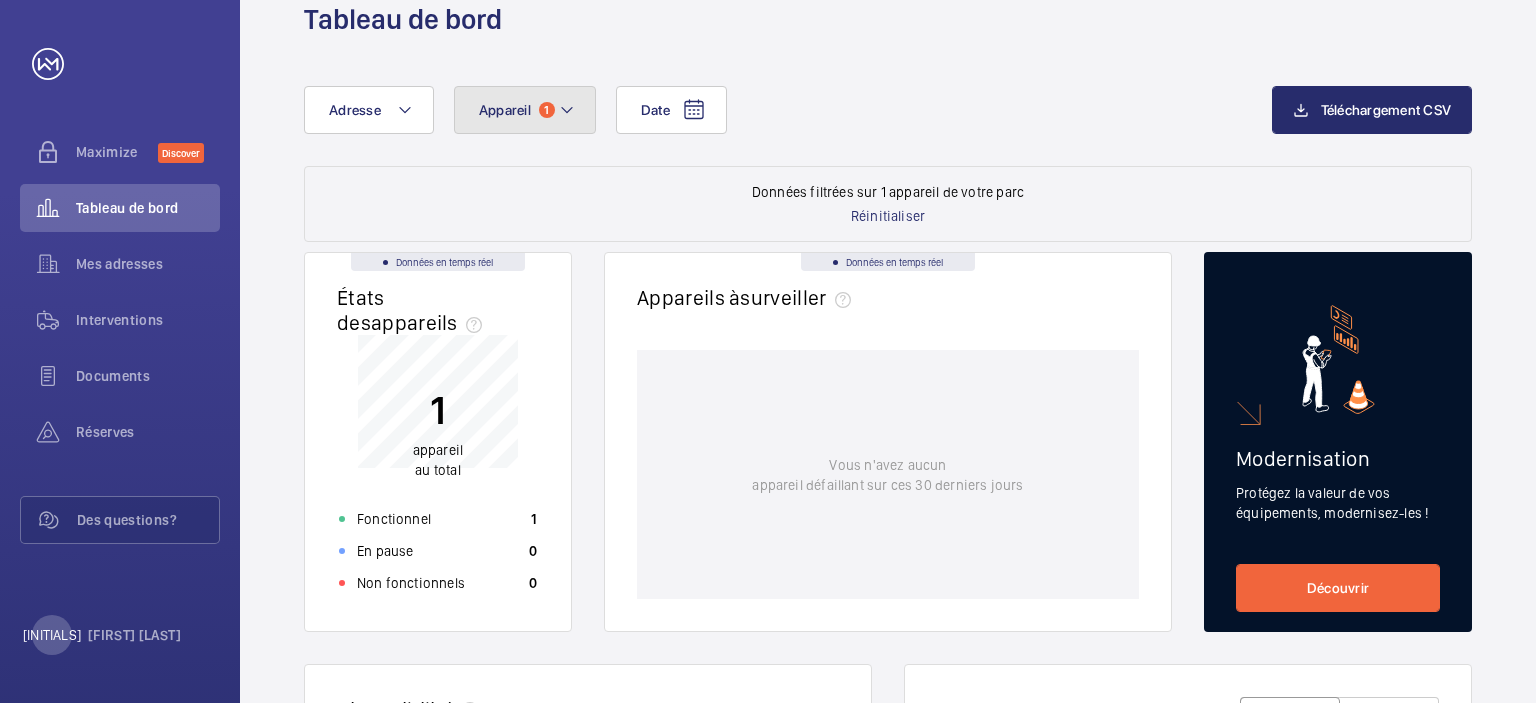 click 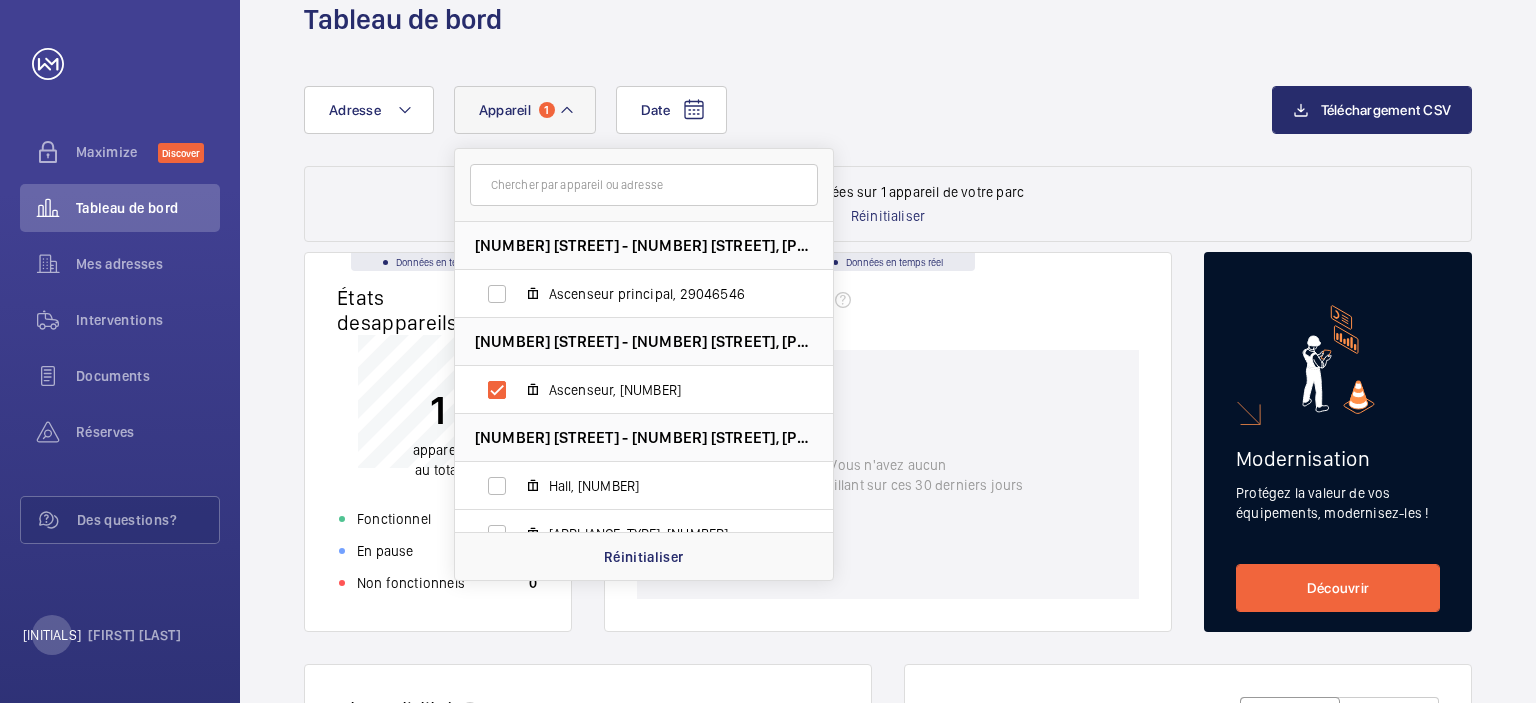 click 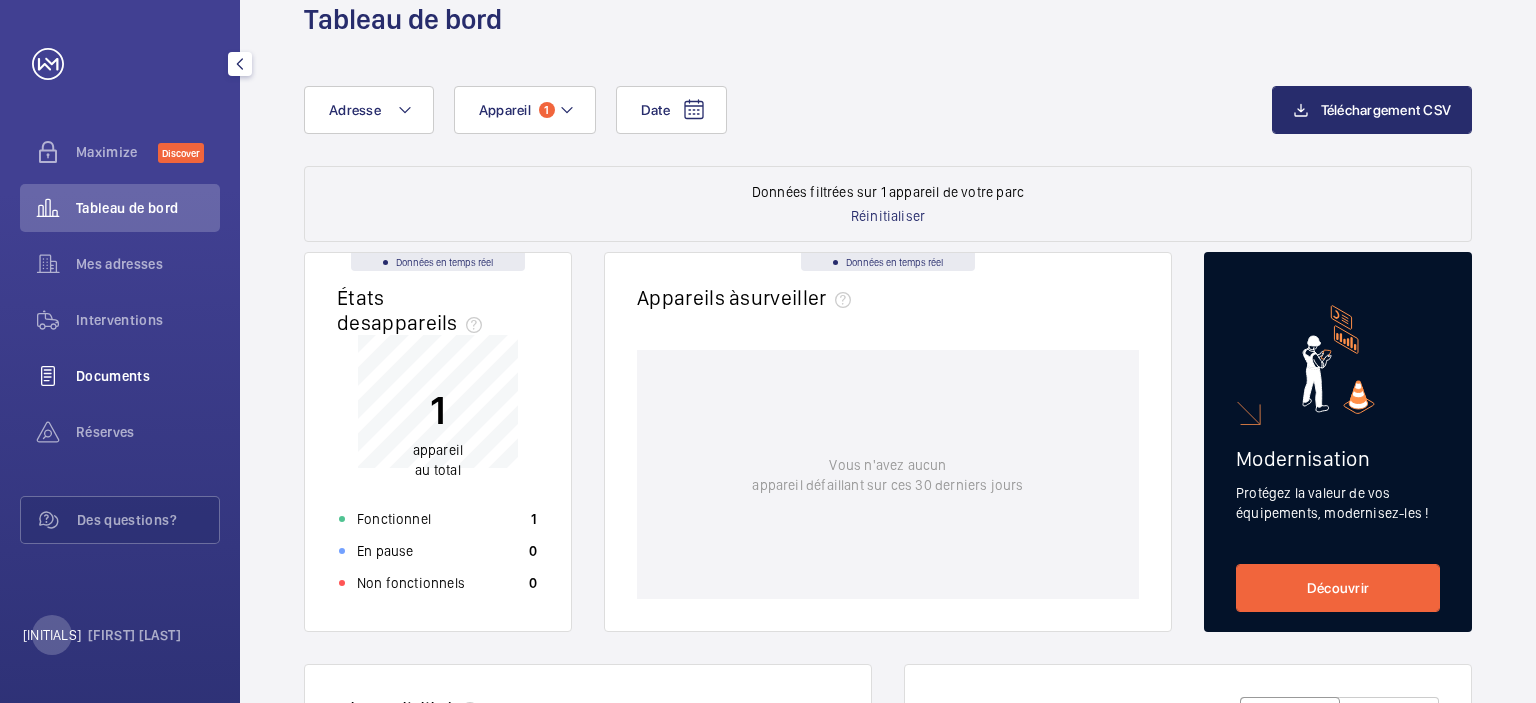 click on "Documents" 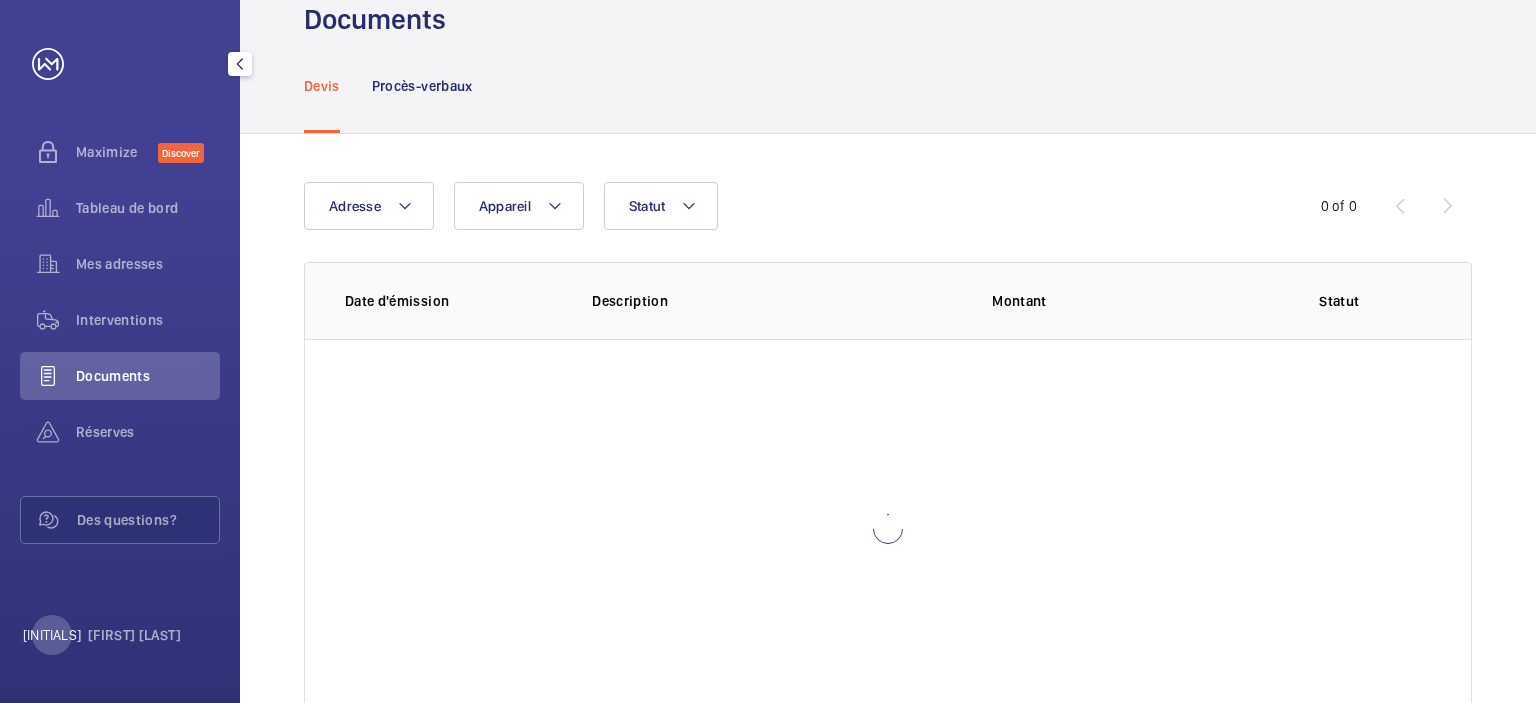 scroll, scrollTop: 0, scrollLeft: 0, axis: both 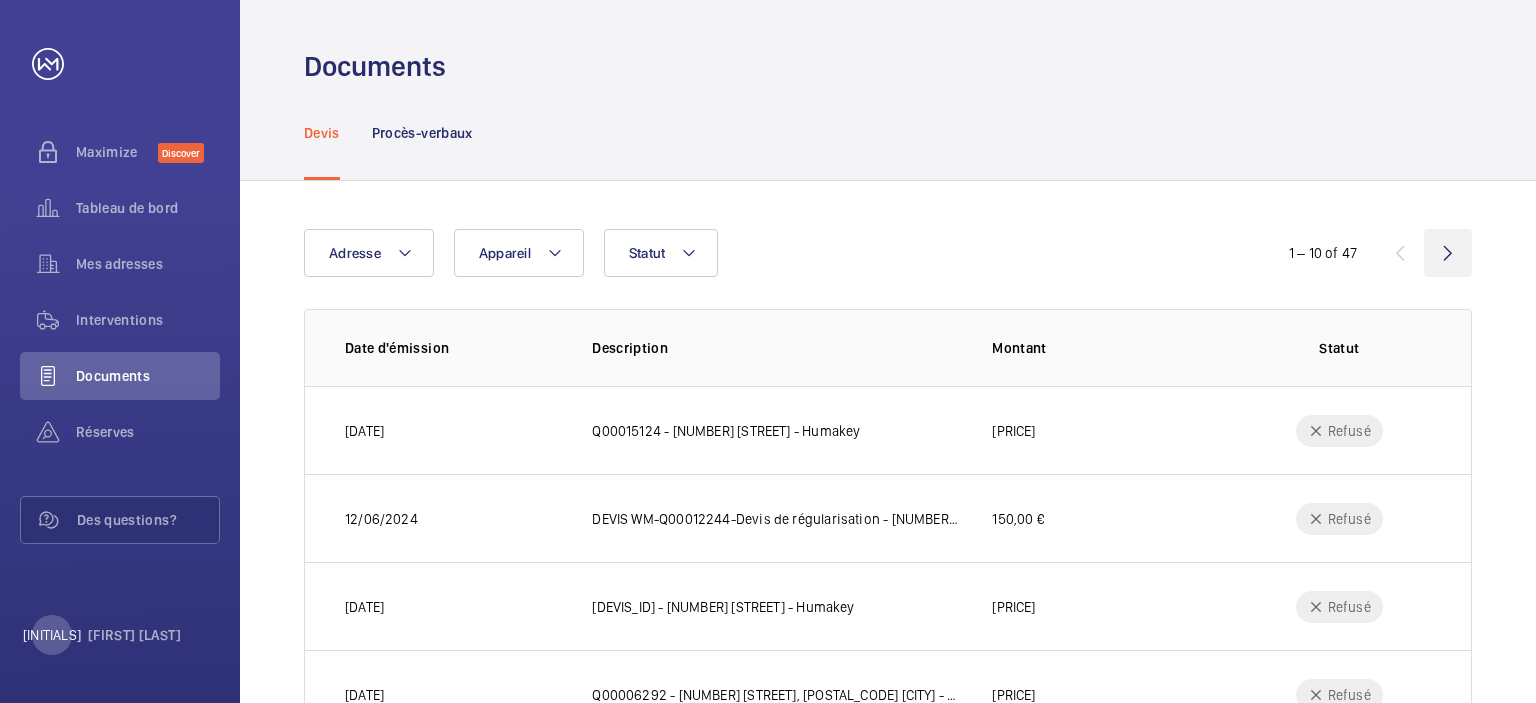 click 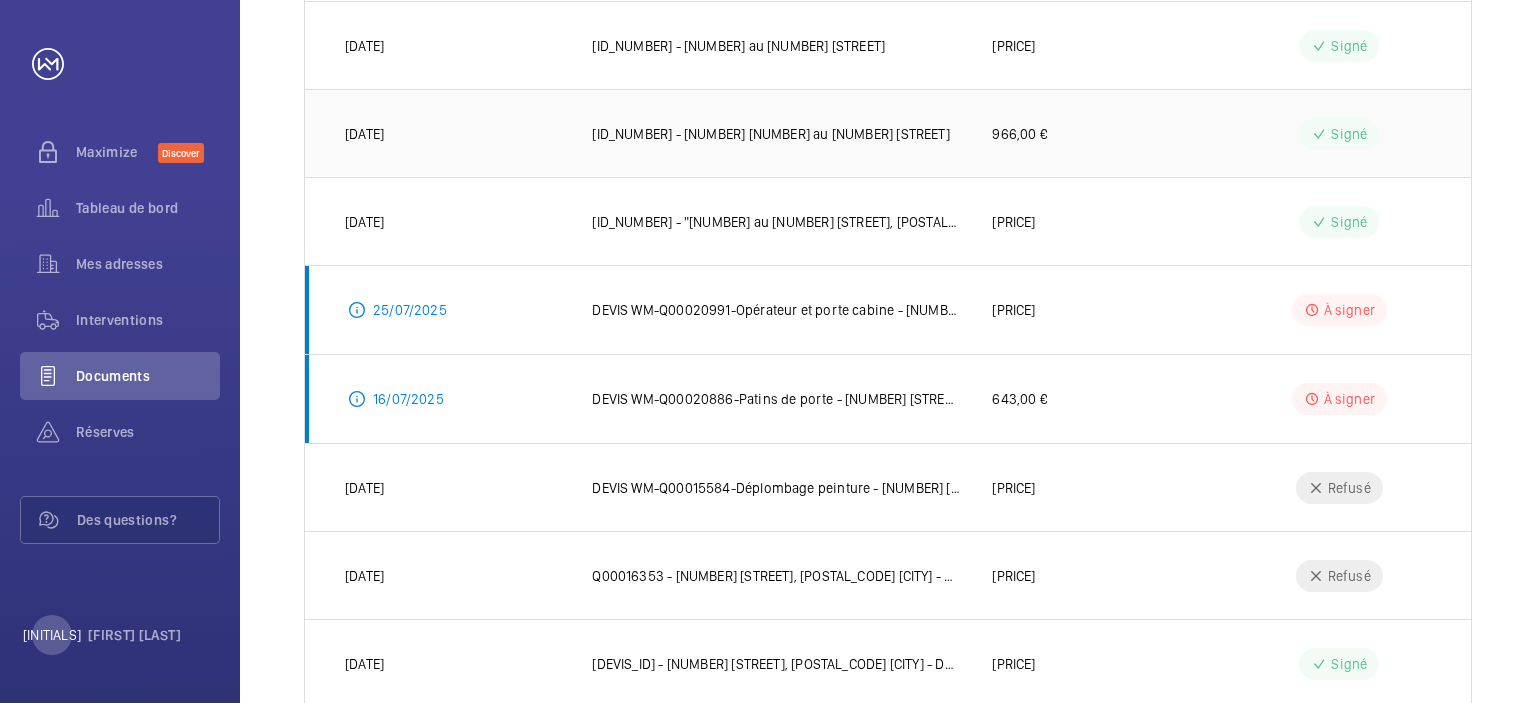 scroll, scrollTop: 500, scrollLeft: 0, axis: vertical 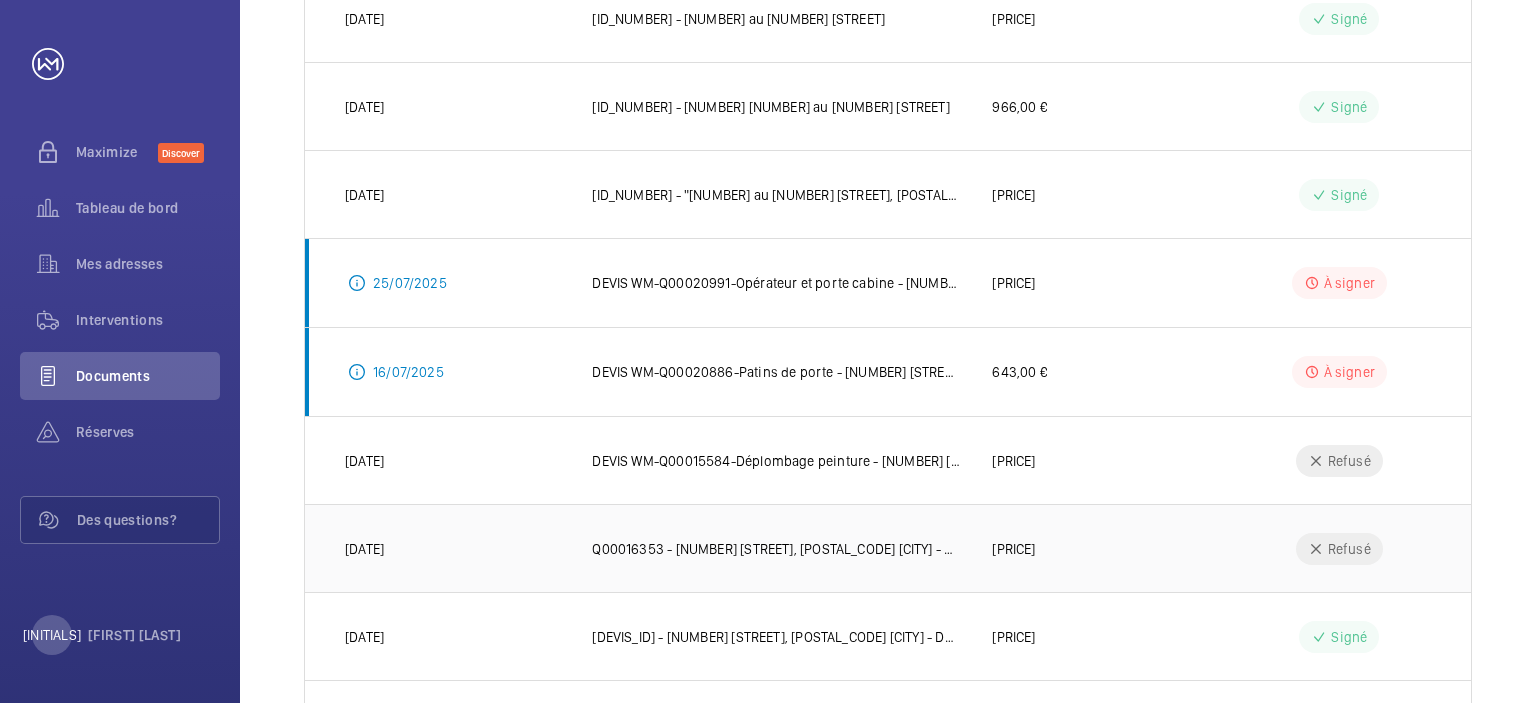 click on "Q00016353 - [NUMBER] [STREET], [POSTAL_CODE] [CITY] - Devis d'accompagnement" 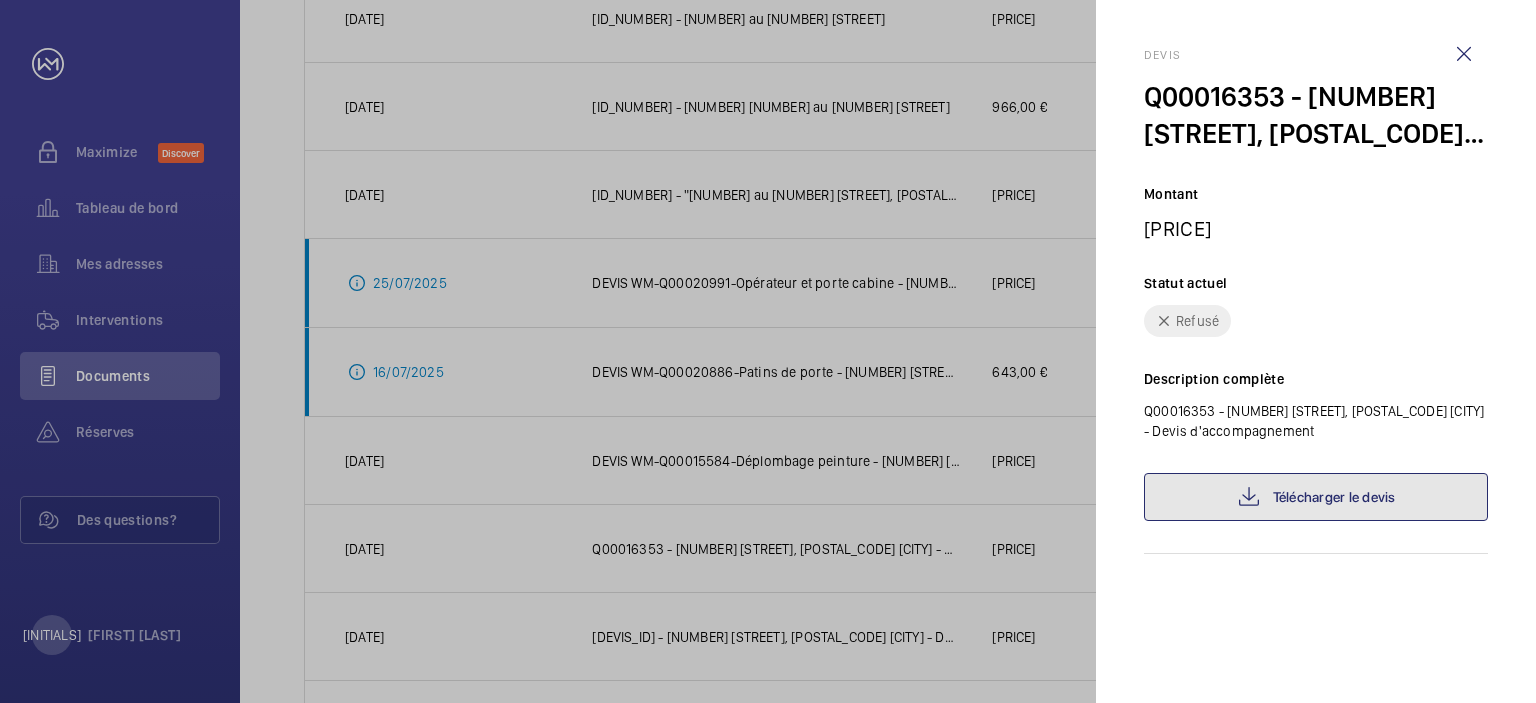 click on "Télécharger le devis" 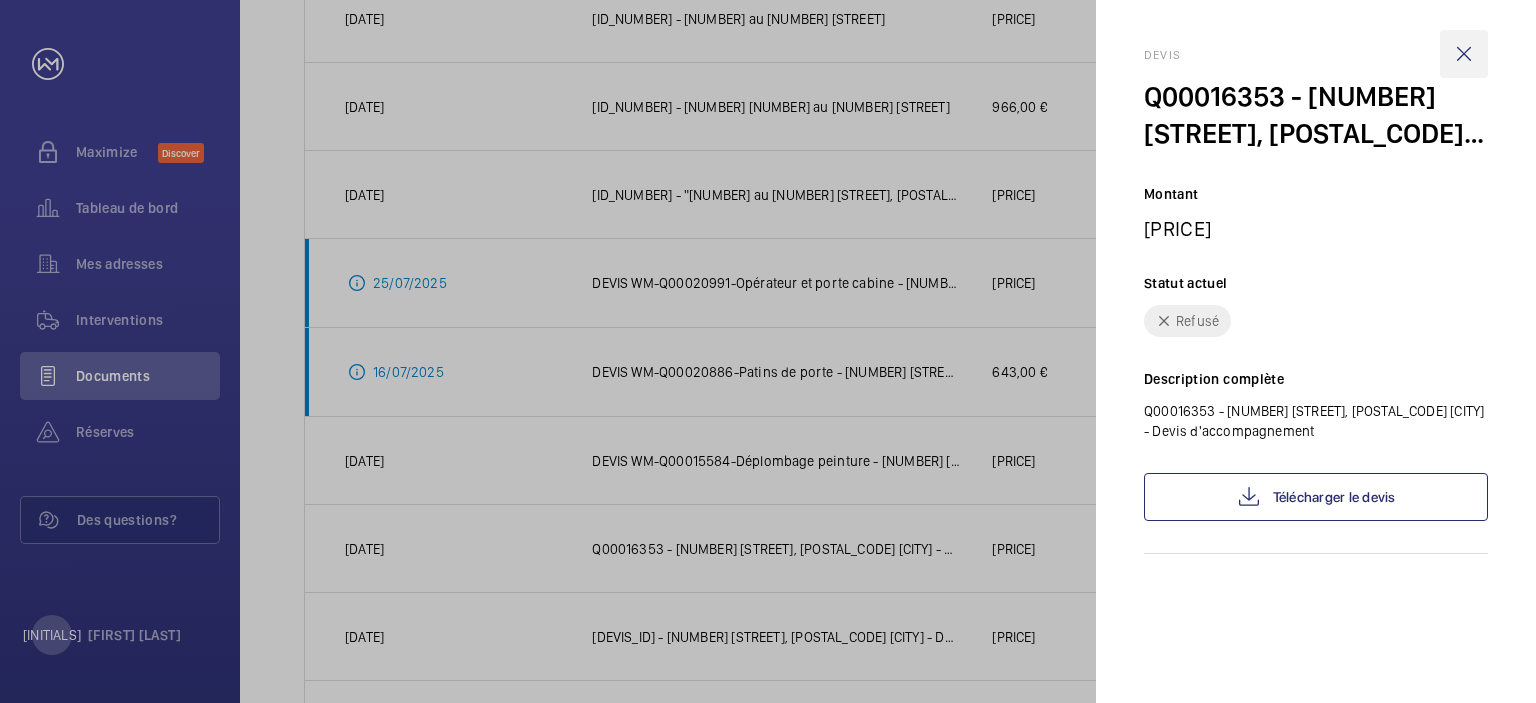 click 